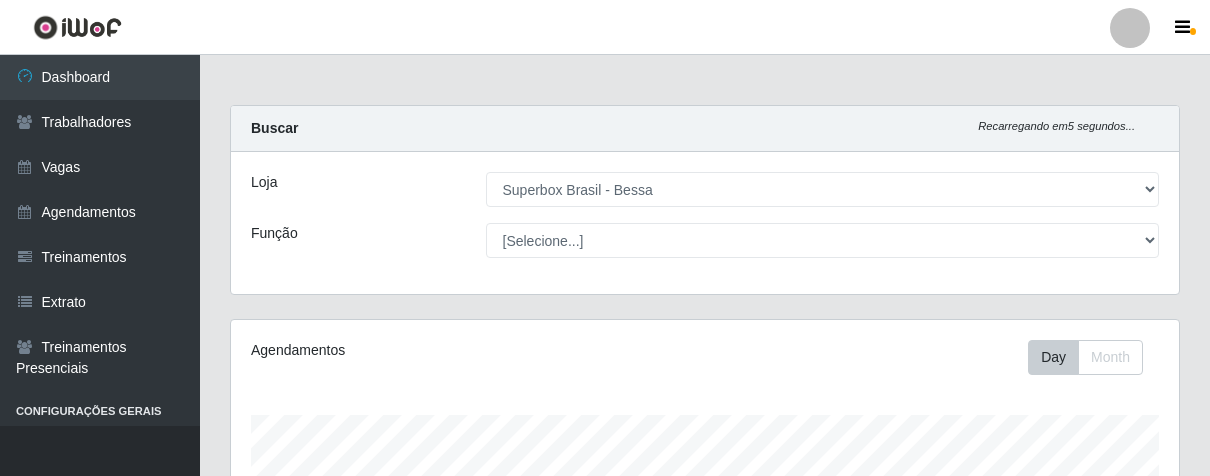 select on "206" 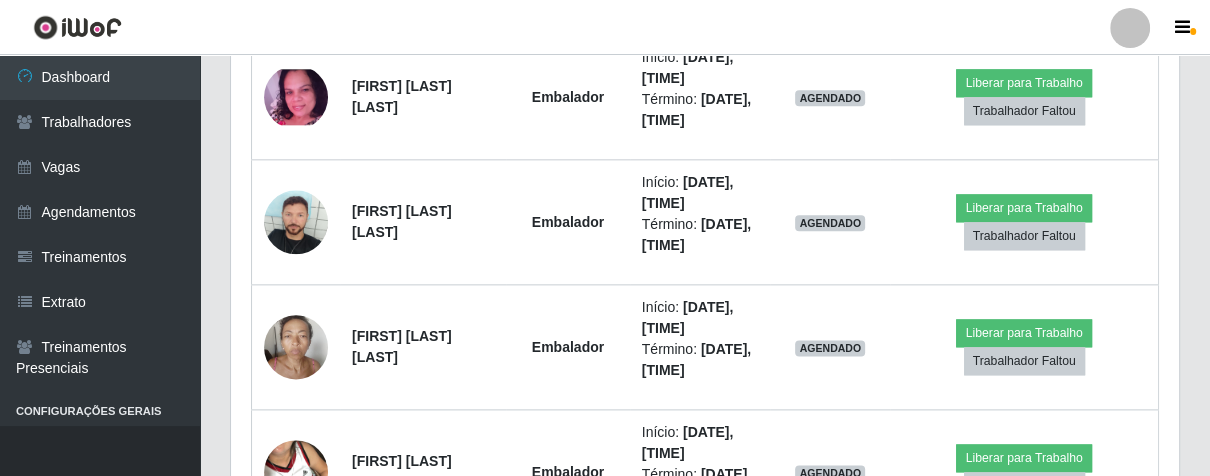 scroll, scrollTop: 999584, scrollLeft: 999051, axis: both 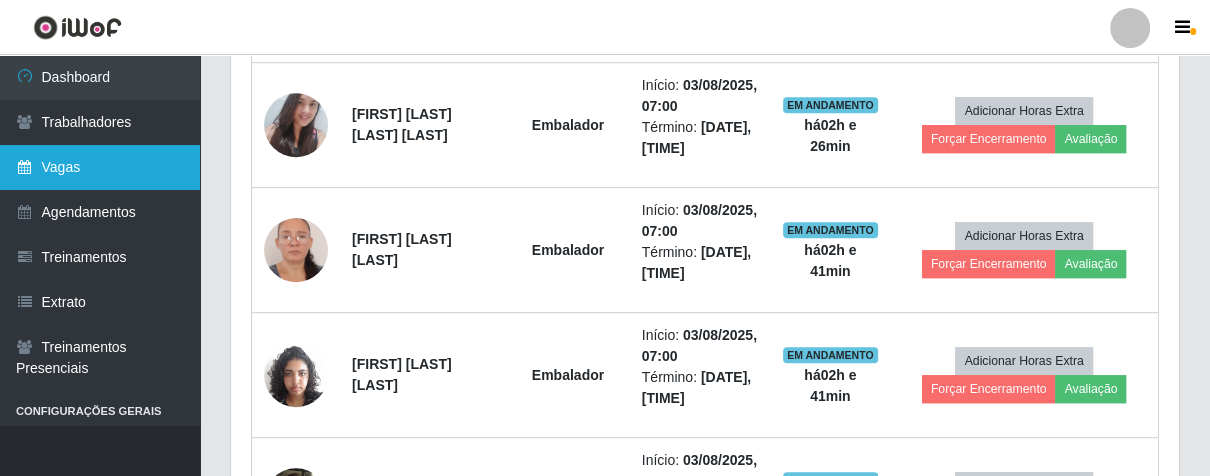 click on "Vagas" at bounding box center (100, 167) 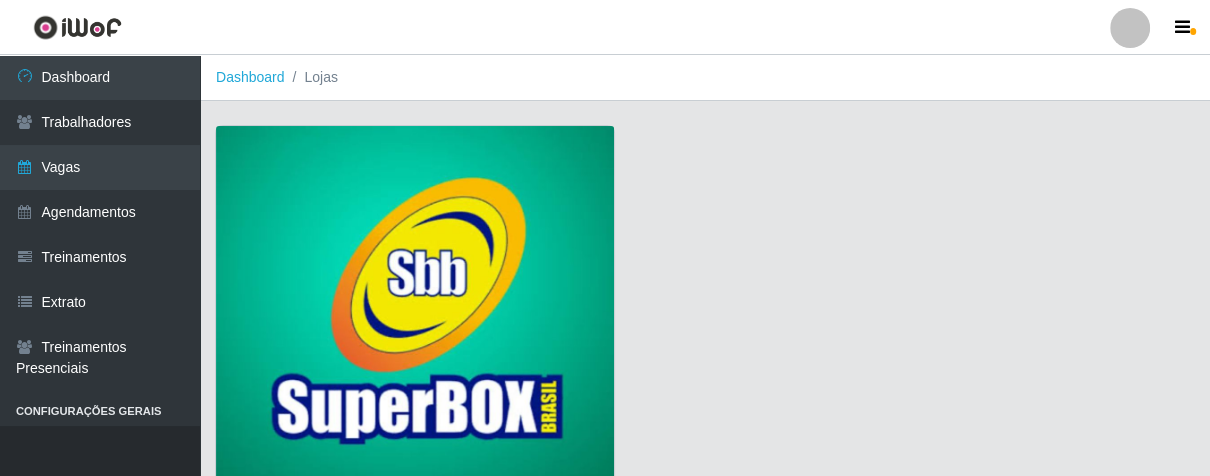 scroll, scrollTop: 152, scrollLeft: 0, axis: vertical 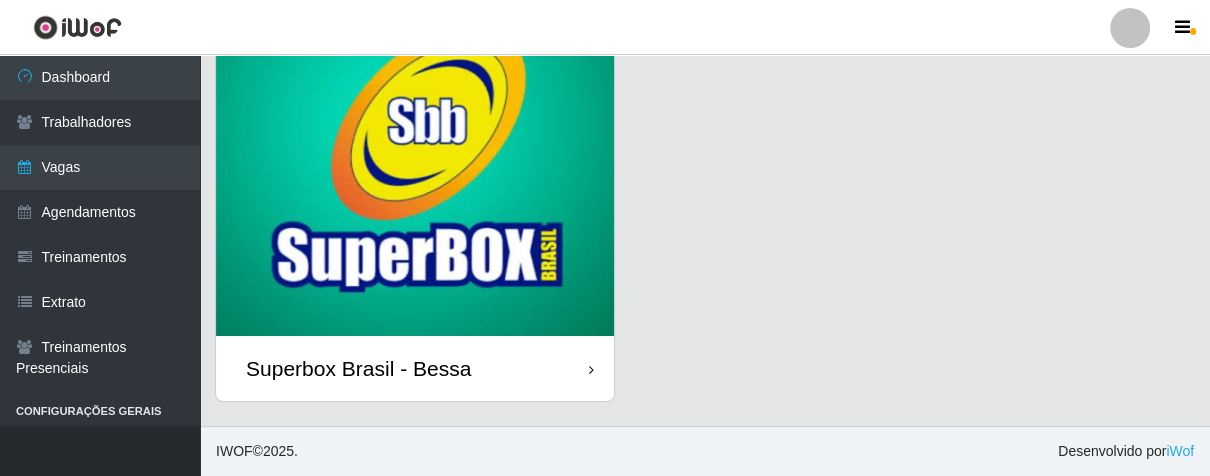 click on "Superbox Brasil - Bessa" at bounding box center (415, 368) 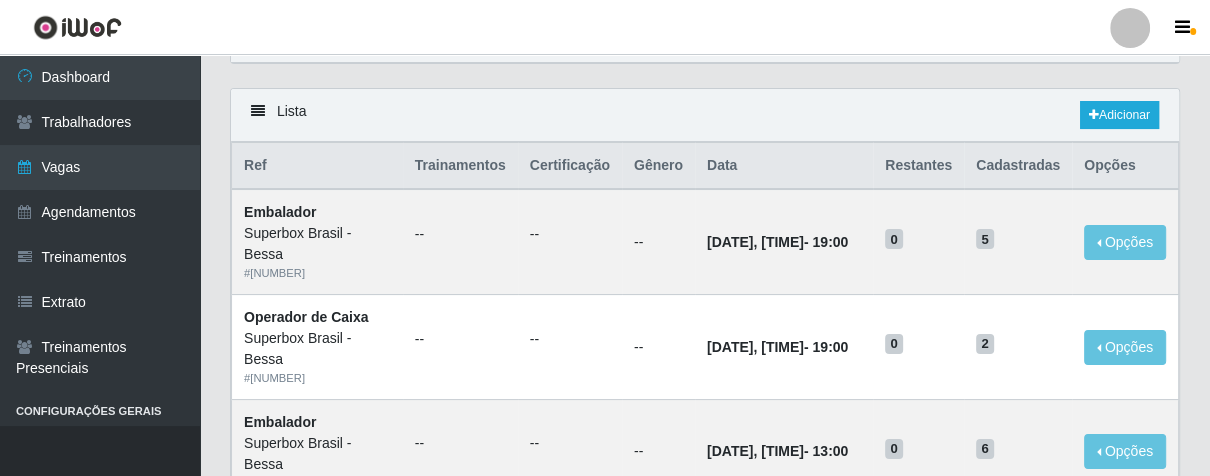 scroll, scrollTop: 0, scrollLeft: 0, axis: both 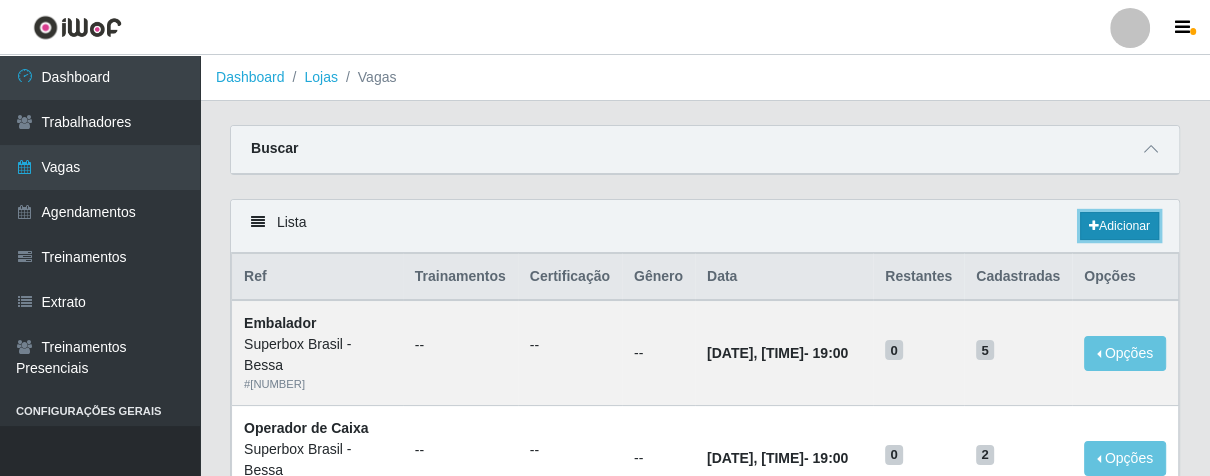 click at bounding box center (1094, 226) 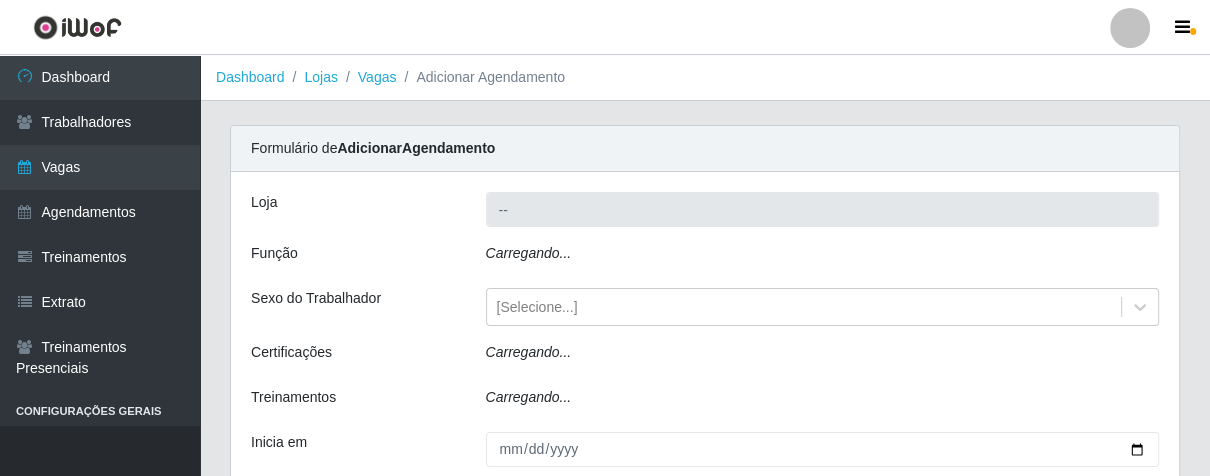 type on "Superbox Brasil - Bessa" 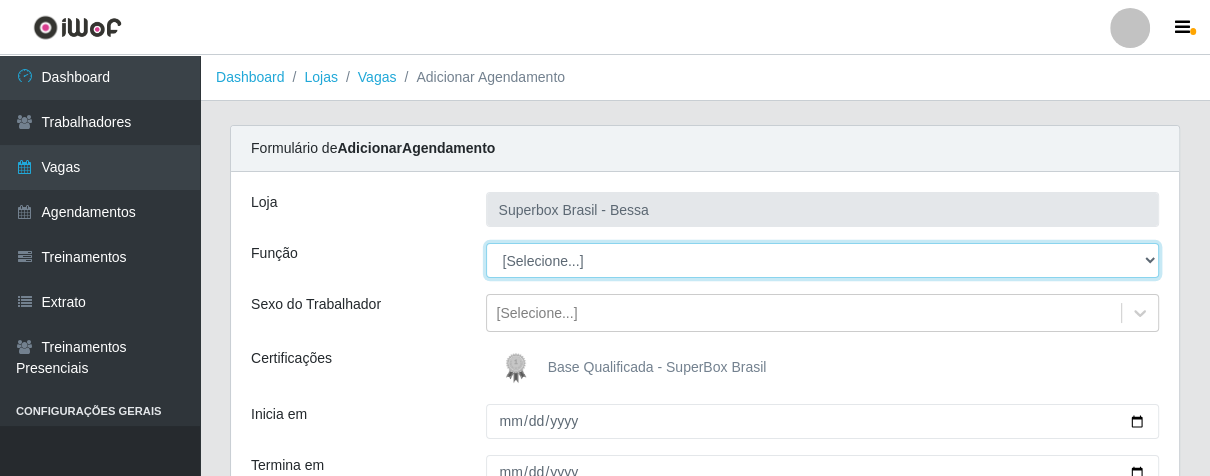 click on "[Selecione...] ASG ASG + ASG ++ Embalador Embalador + Embalador ++ Operador de Caixa Operador de Caixa + Operador de Caixa ++ Repositor  Repositor + Repositor ++" at bounding box center [823, 260] 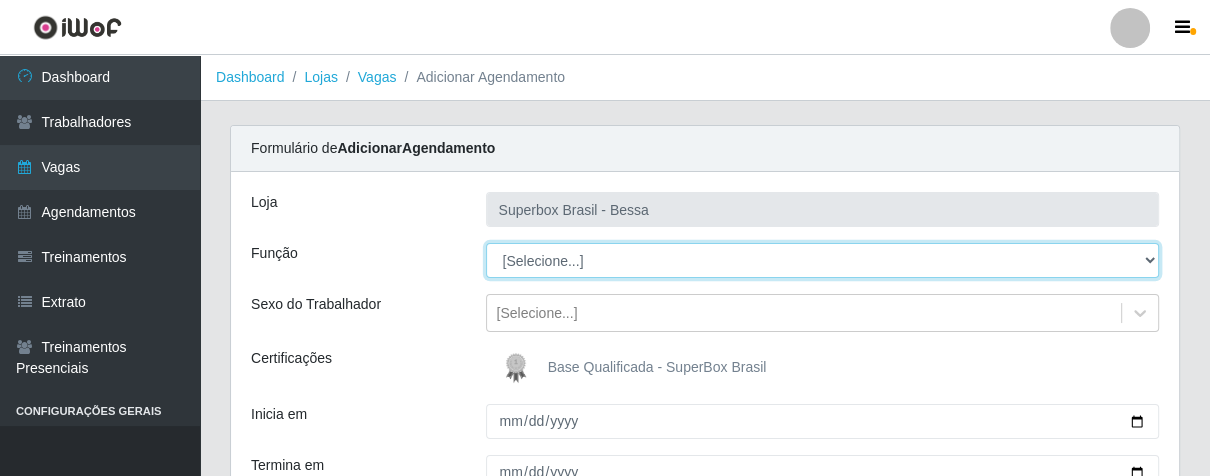 select on "1" 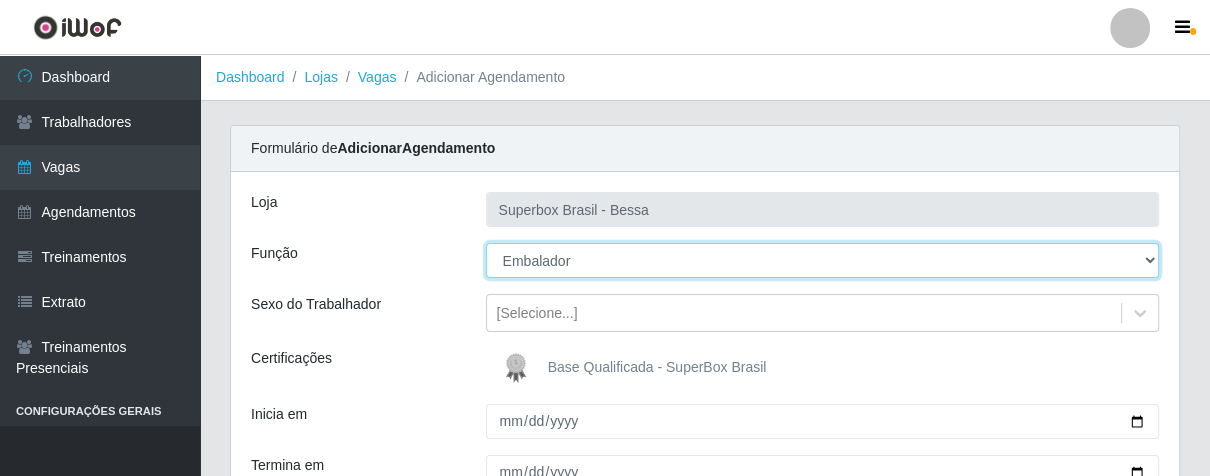 click on "[Selecione...] ASG ASG + ASG ++ Embalador Embalador + Embalador ++ Operador de Caixa Operador de Caixa + Operador de Caixa ++ Repositor  Repositor + Repositor ++" at bounding box center [823, 260] 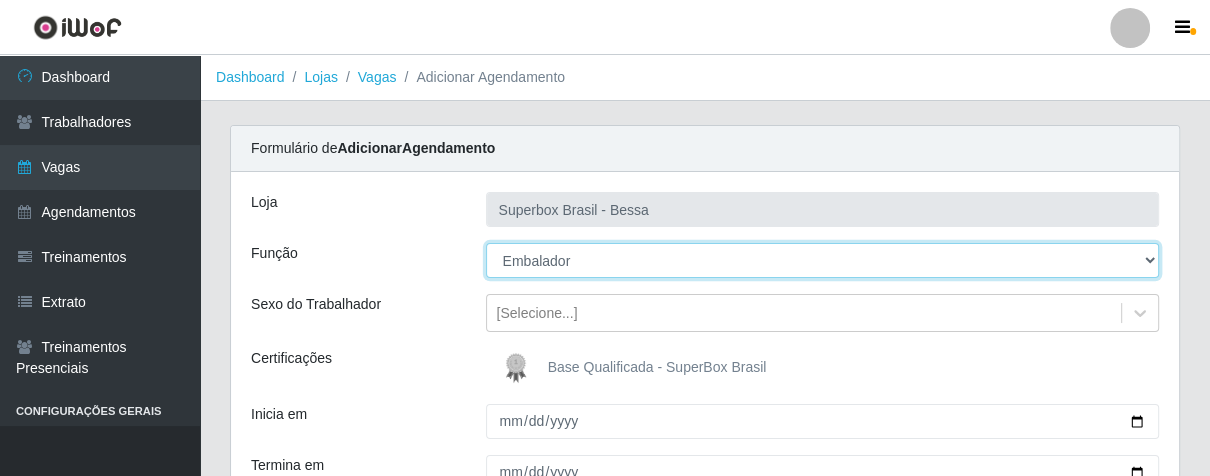 scroll, scrollTop: 222, scrollLeft: 0, axis: vertical 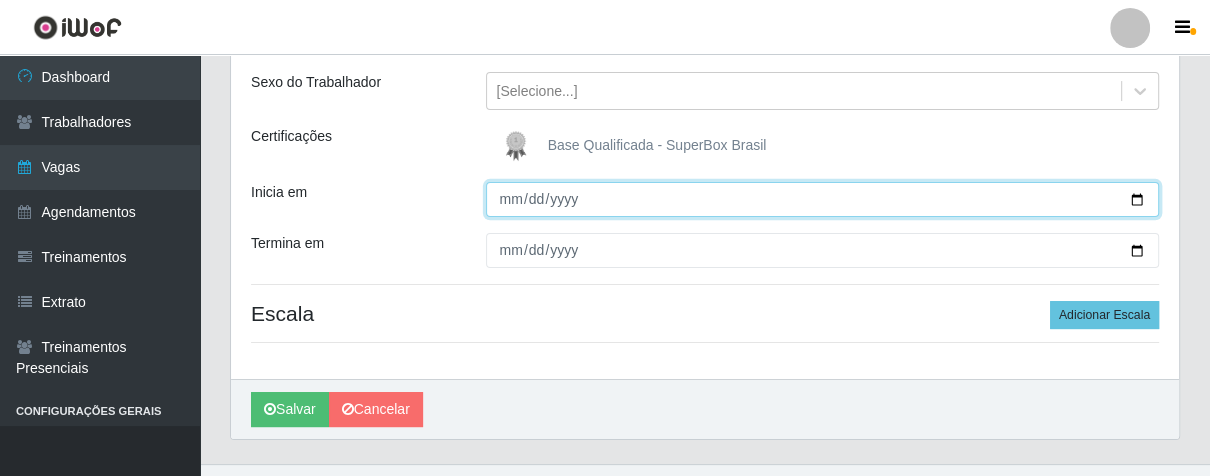click on "Inicia em" at bounding box center (823, 199) 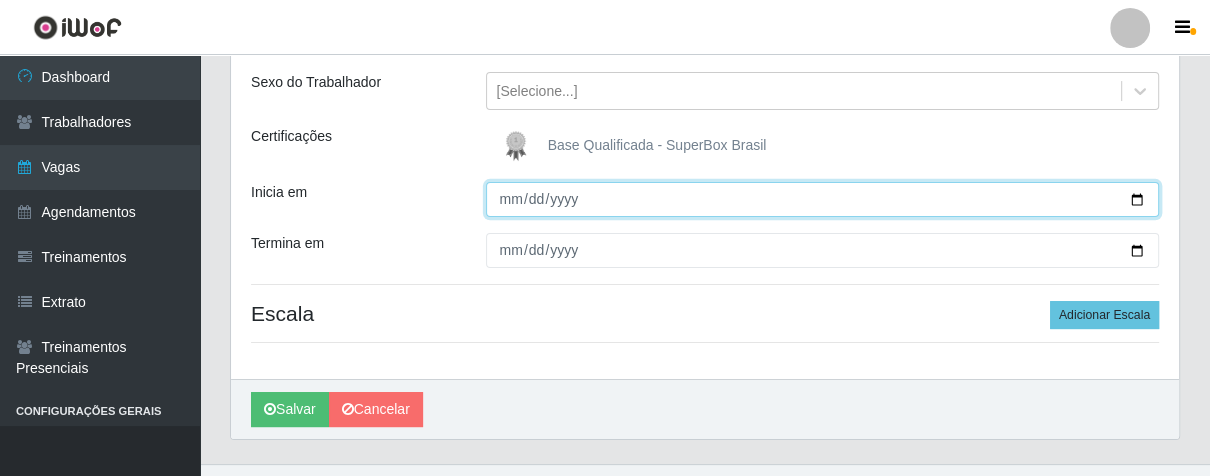 type on "[DATE]" 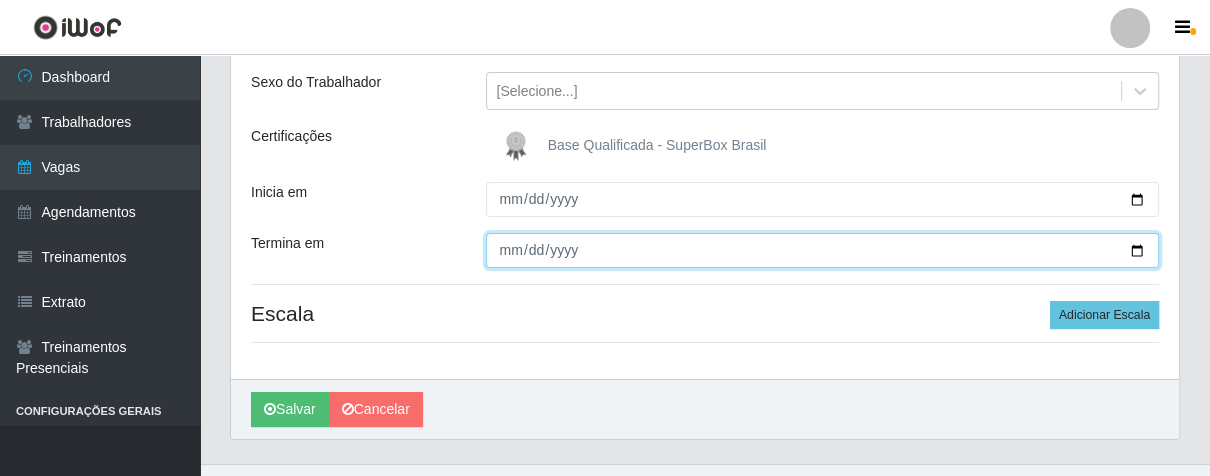 click on "Termina em" at bounding box center [823, 250] 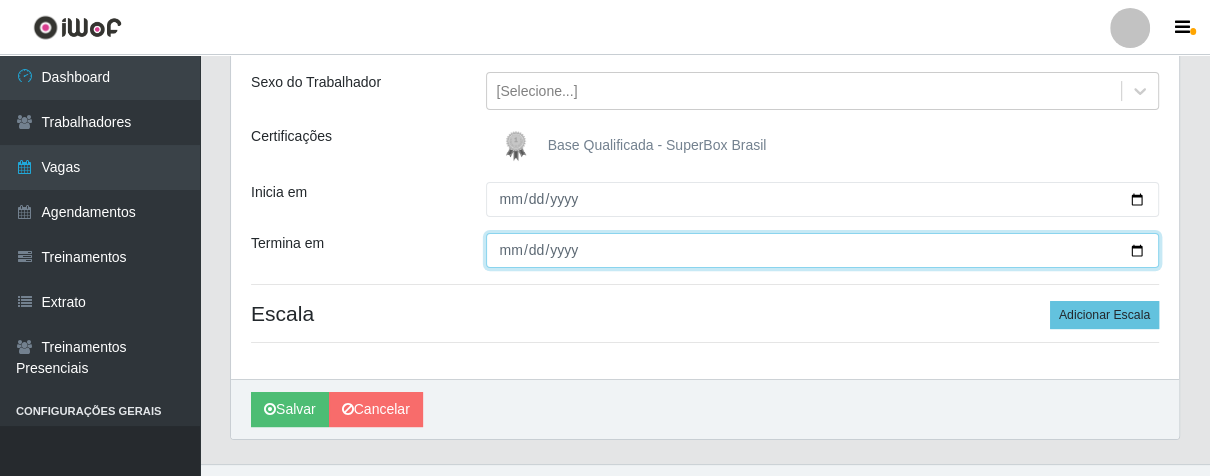 type on "[DATE]" 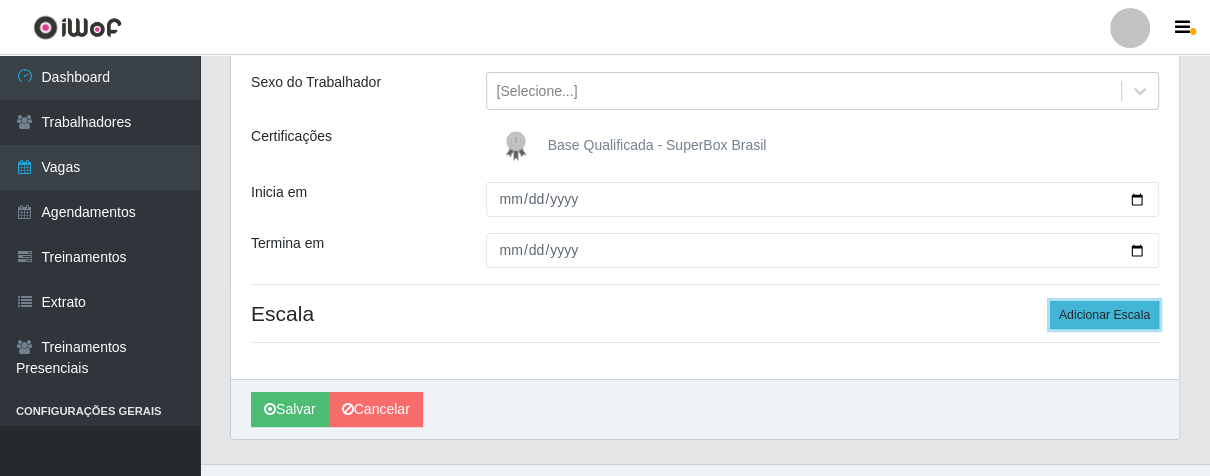 click on "Adicionar Escala" at bounding box center [1104, 315] 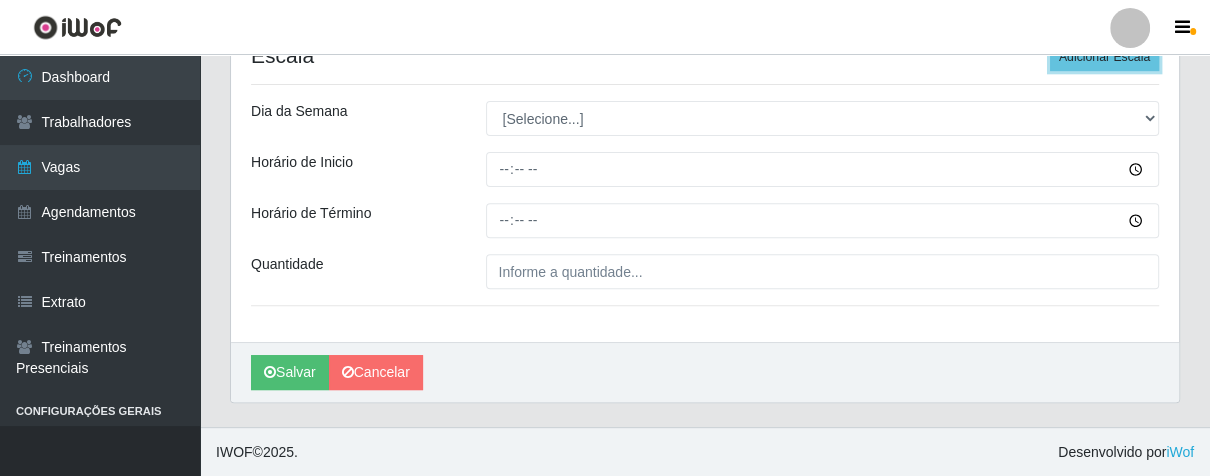 scroll, scrollTop: 369, scrollLeft: 0, axis: vertical 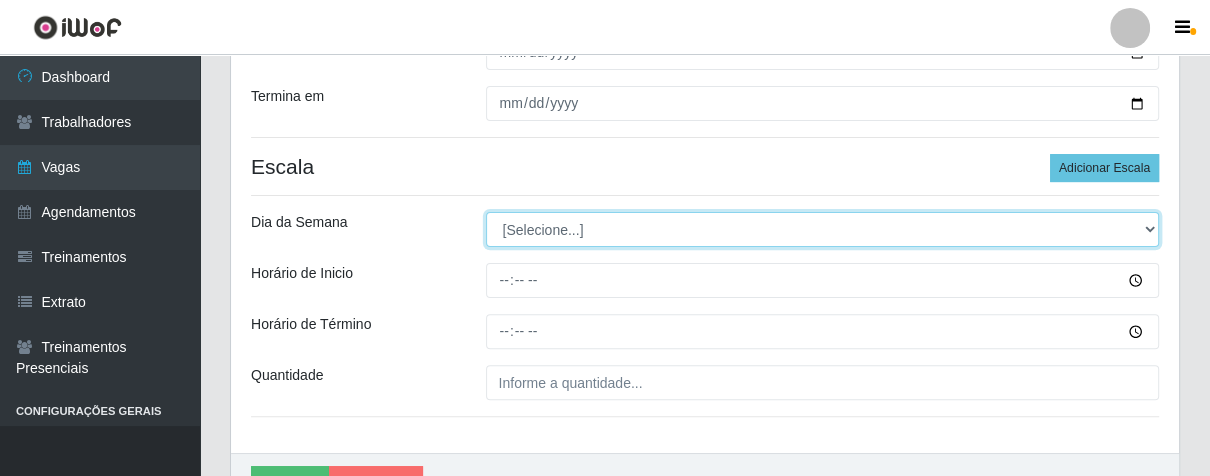 click on "[Selecione...] Segunda Terça Quarta Quinta Sexta Sábado Domingo" at bounding box center (823, 229) 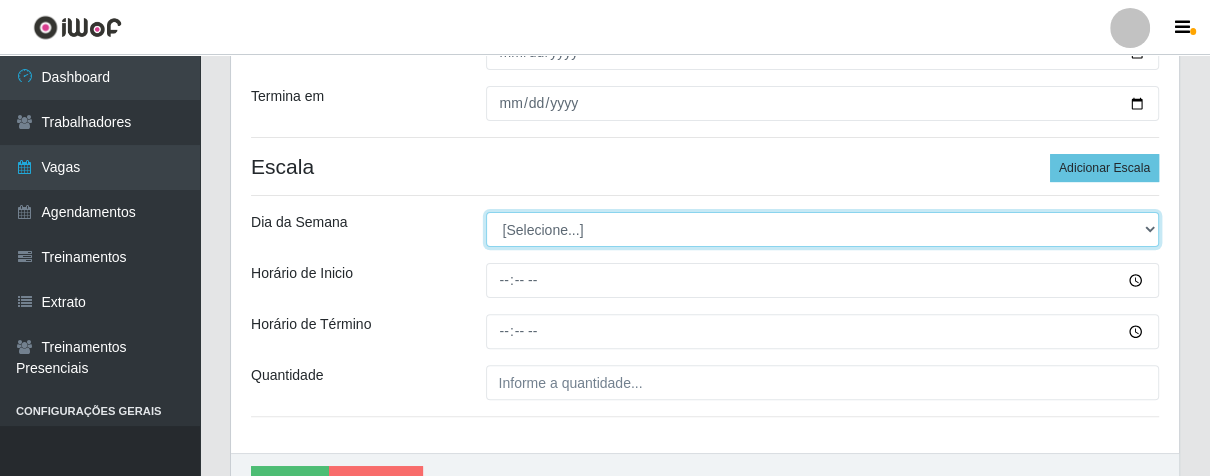 select on "1" 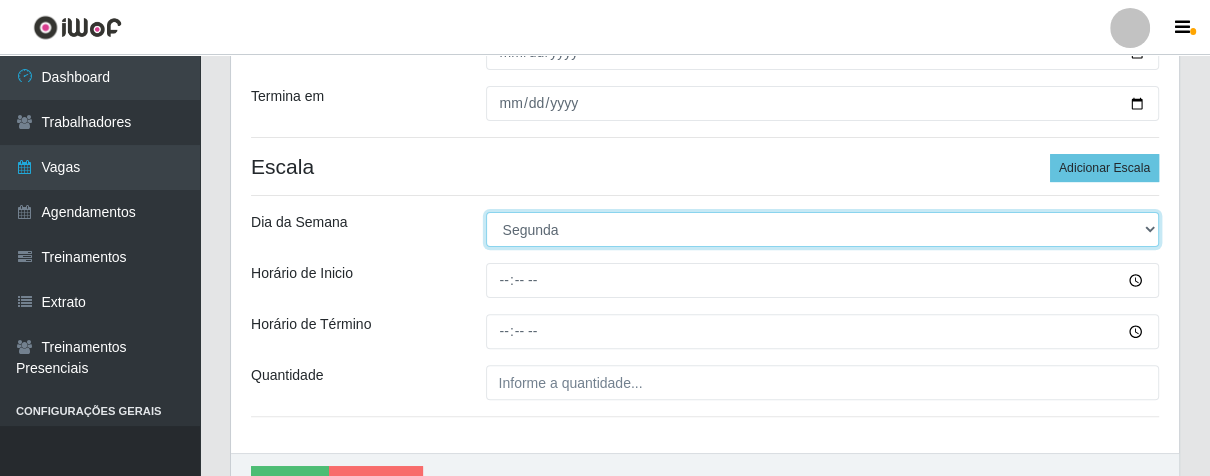click on "[Selecione...] Segunda Terça Quarta Quinta Sexta Sábado Domingo" at bounding box center [823, 229] 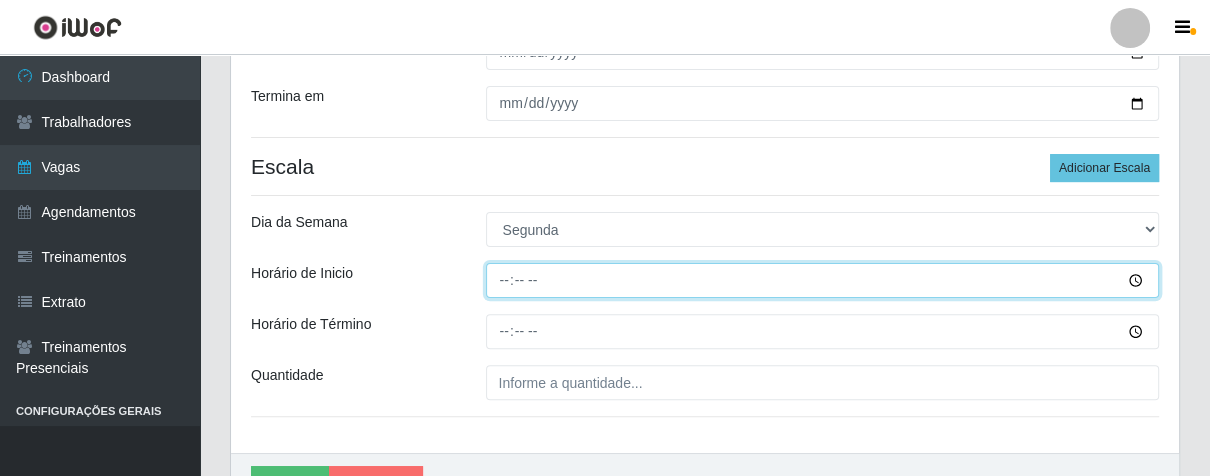 click on "Horário de Inicio" at bounding box center (823, 280) 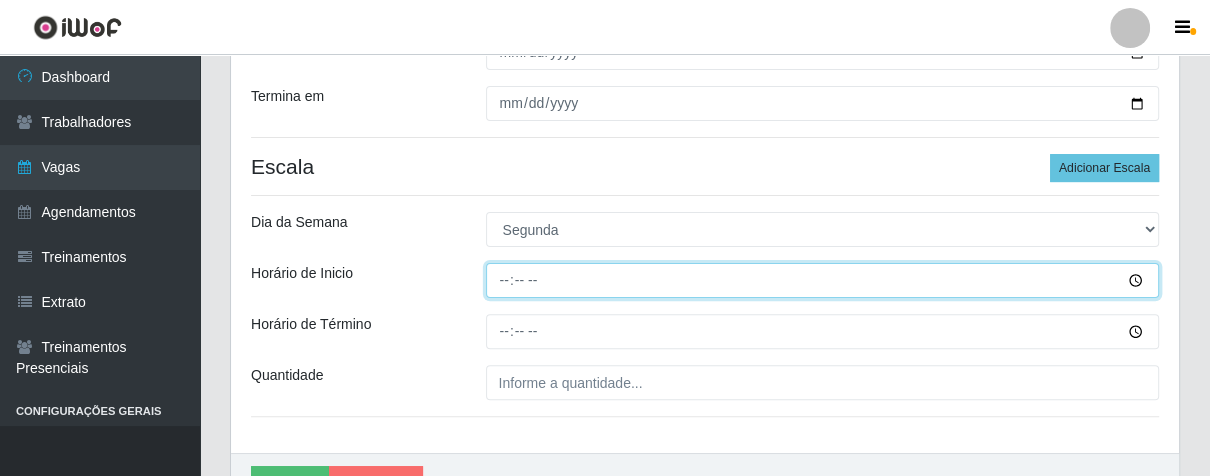 type on "07:00" 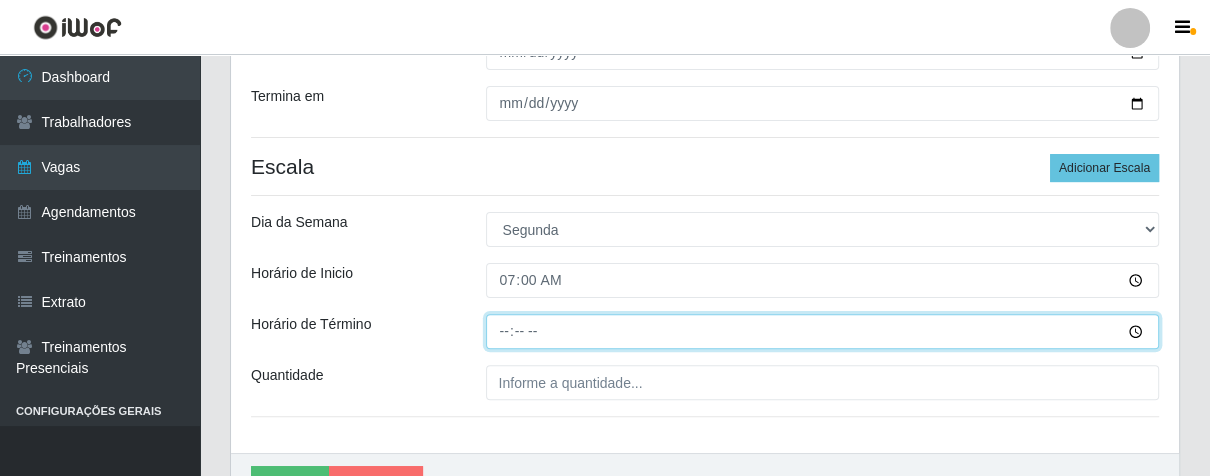 type on "13:00" 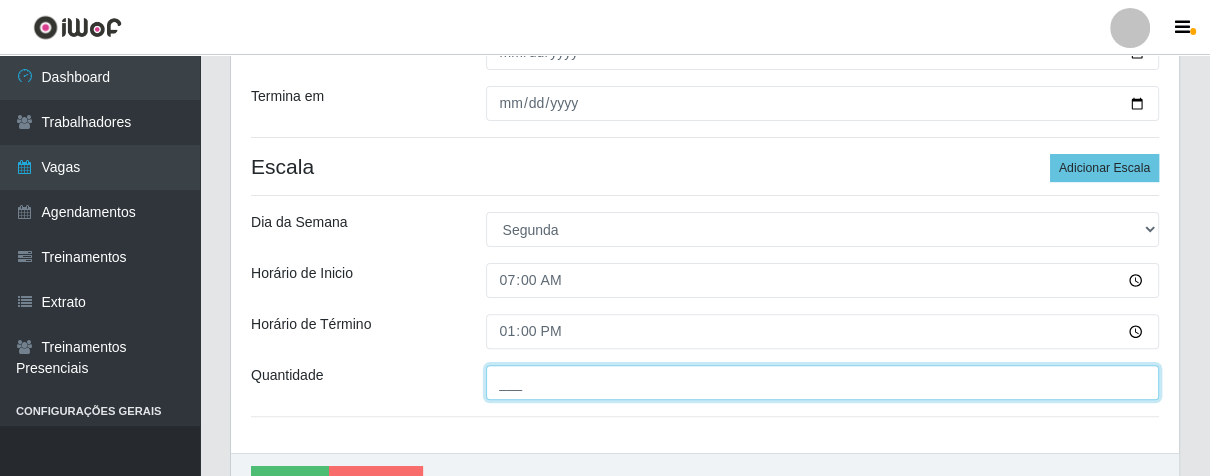 click on "___" at bounding box center (823, 382) 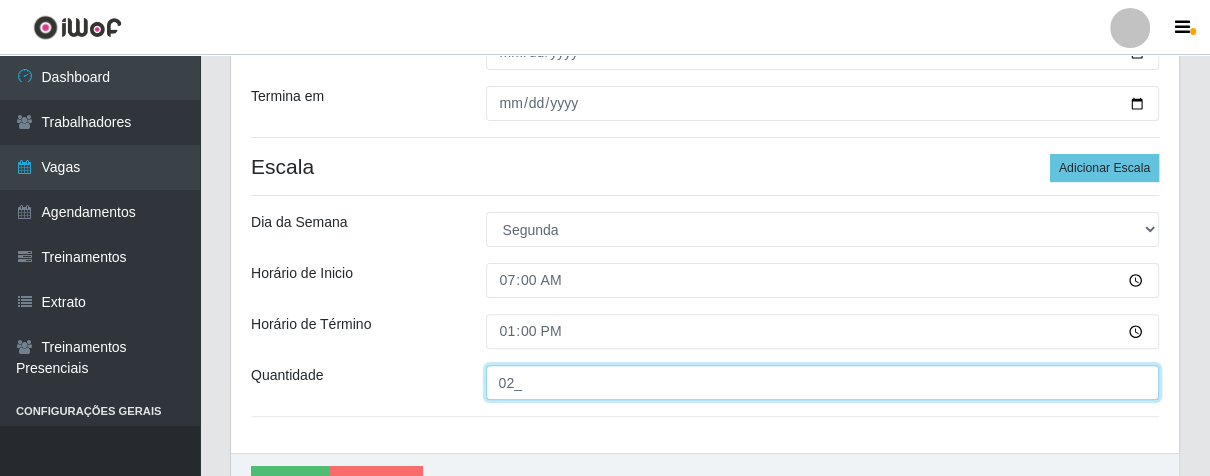 scroll, scrollTop: 480, scrollLeft: 0, axis: vertical 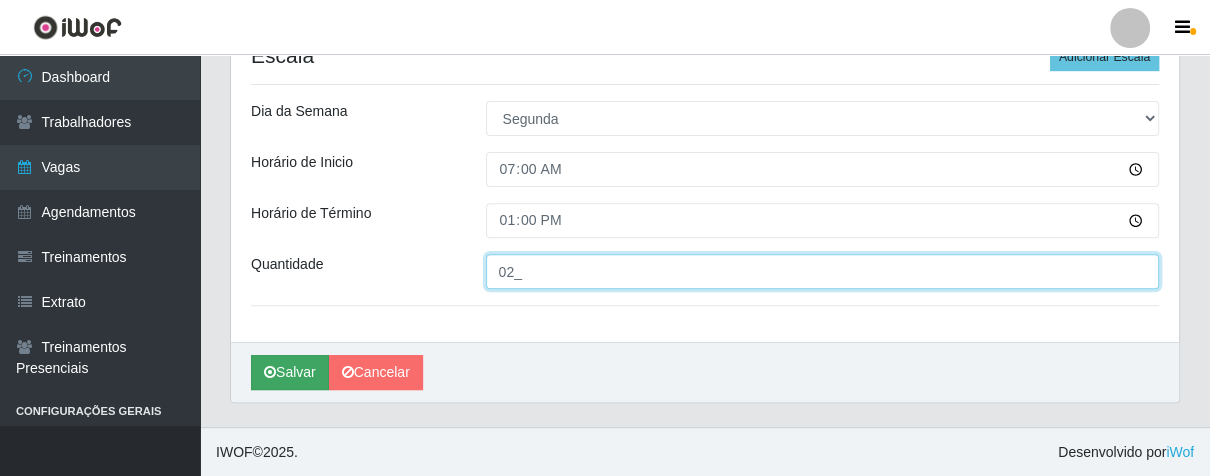 type on "02_" 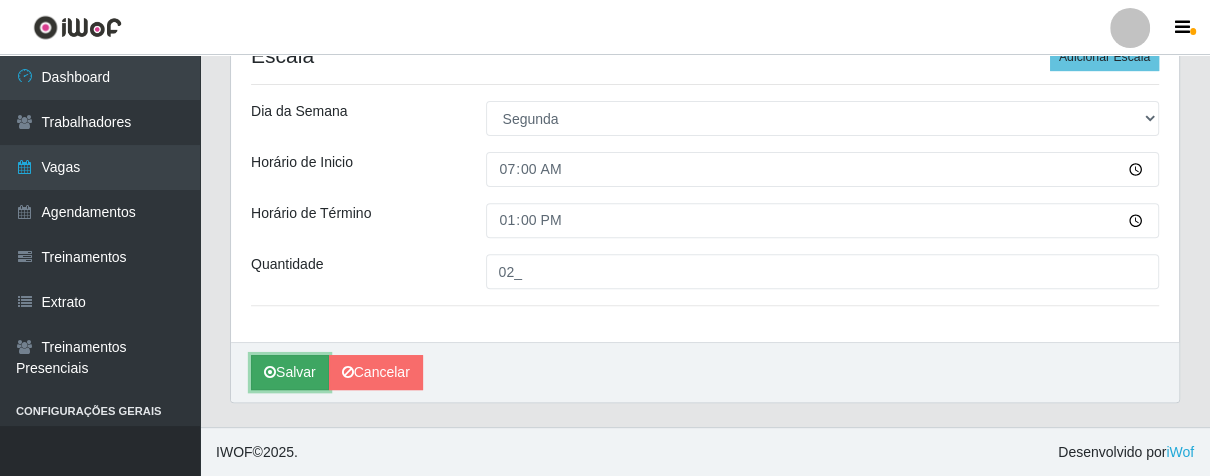 click at bounding box center [270, 372] 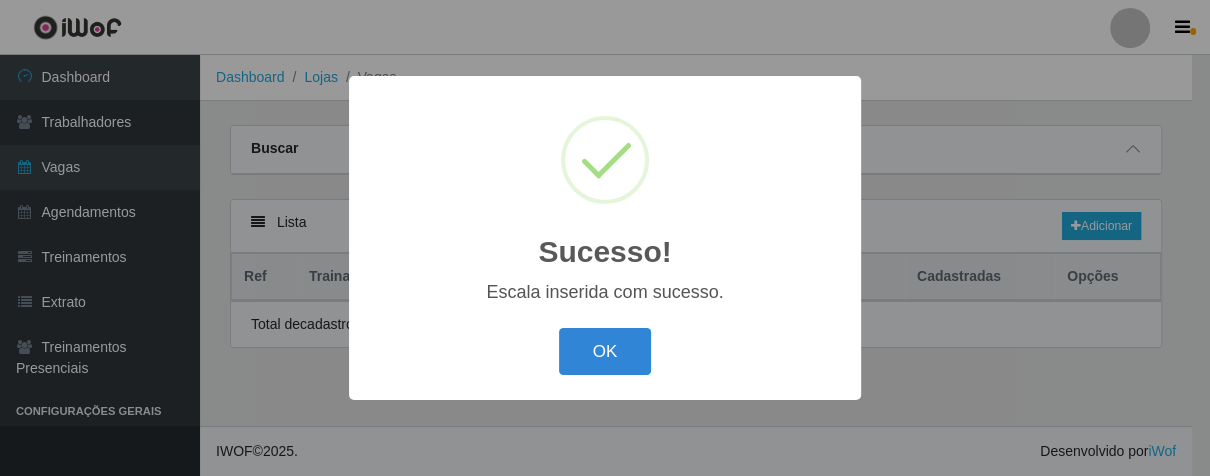 scroll, scrollTop: 0, scrollLeft: 0, axis: both 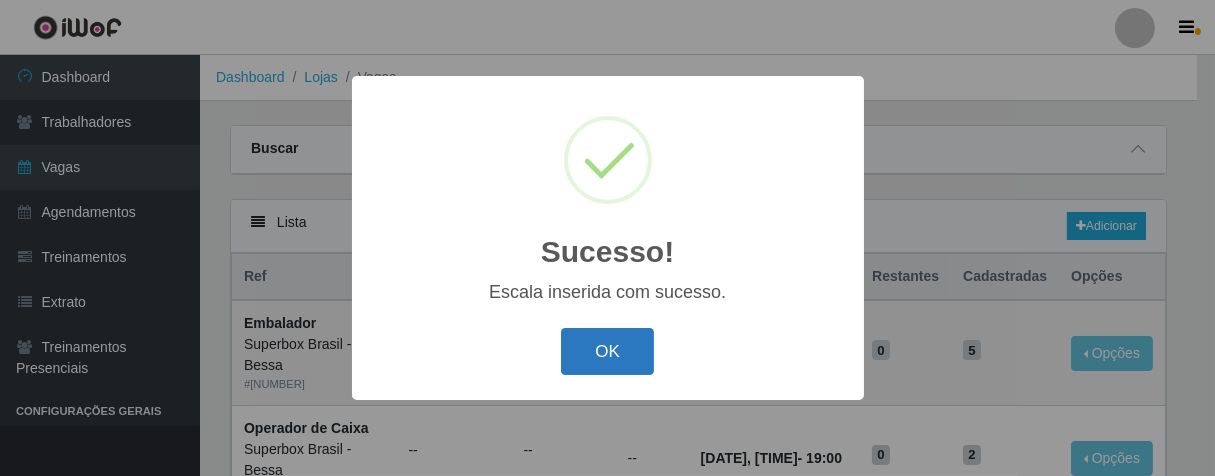 click on "OK" at bounding box center (607, 351) 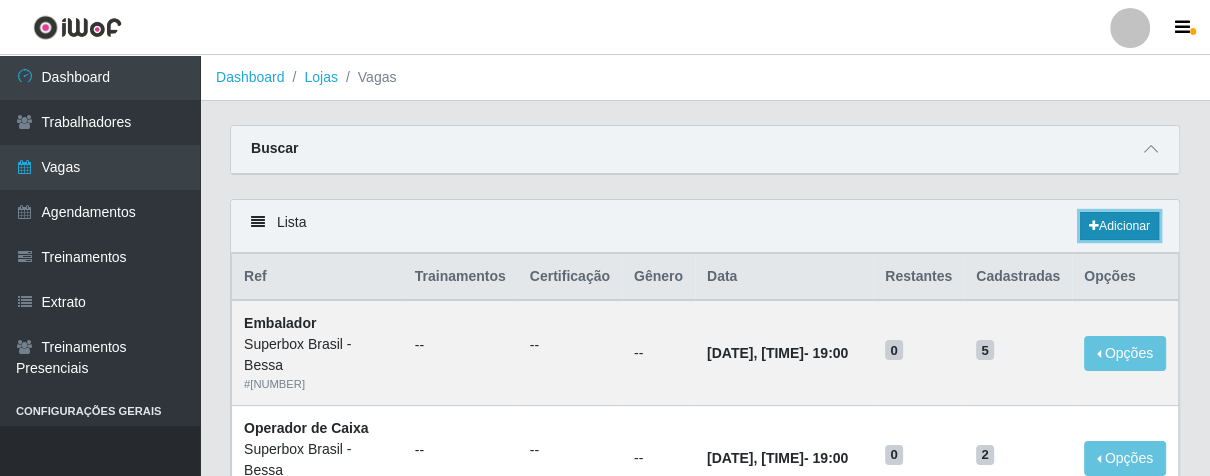 click on "Adicionar" at bounding box center (1119, 226) 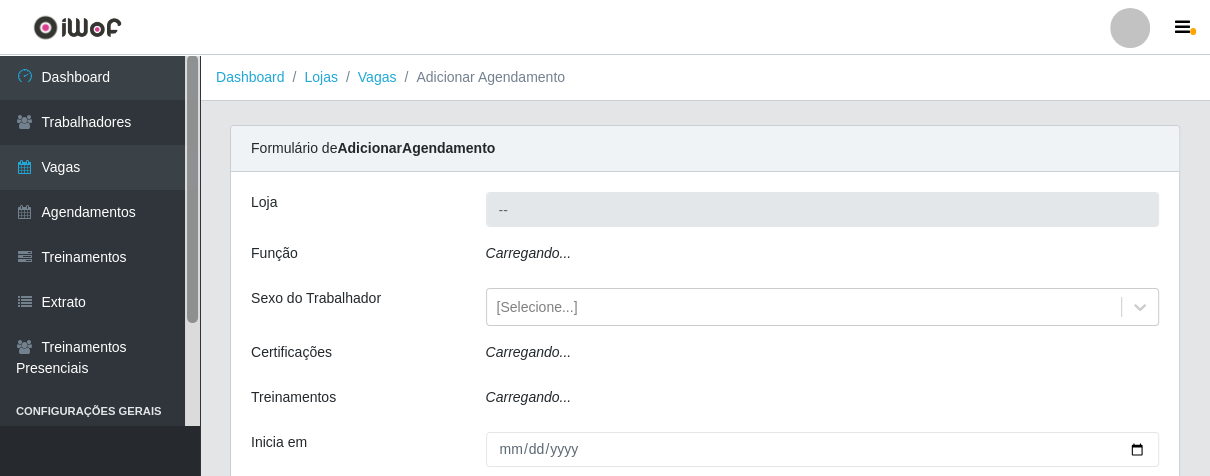 type on "Superbox Brasil - Bessa" 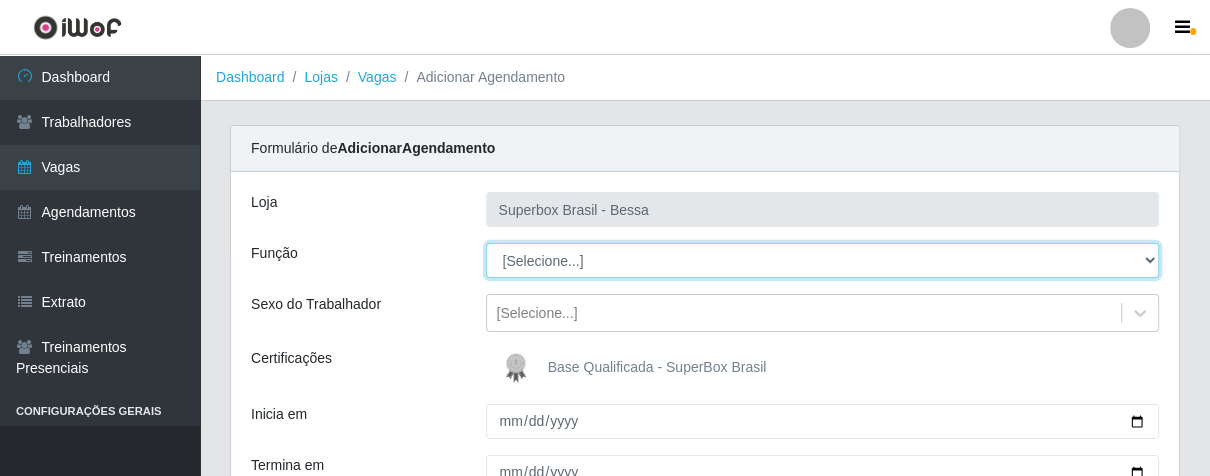 click on "[Selecione...] ASG ASG + ASG ++ Embalador Embalador + Embalador ++ Operador de Caixa Operador de Caixa + Operador de Caixa ++ Repositor  Repositor + Repositor ++" at bounding box center (823, 260) 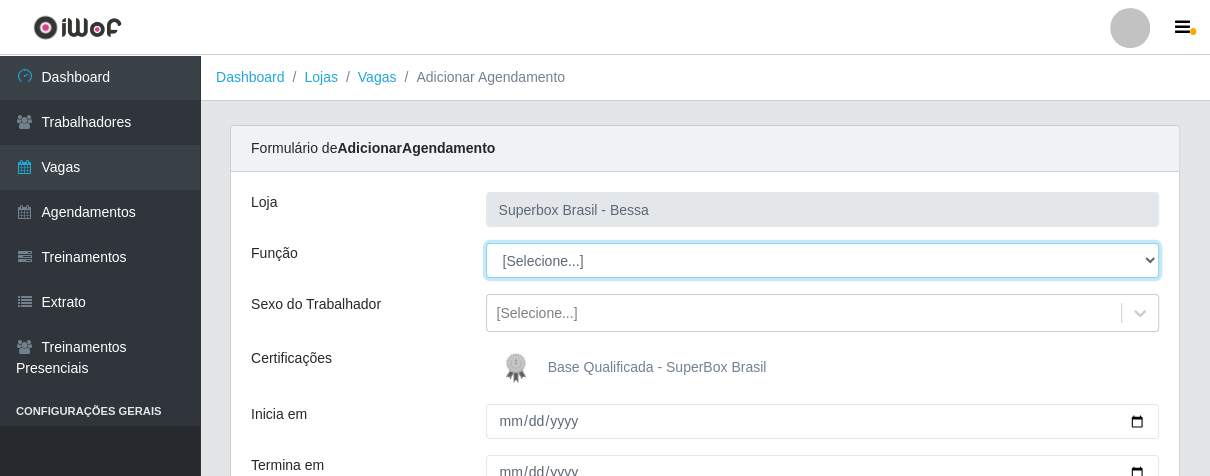 select on "1" 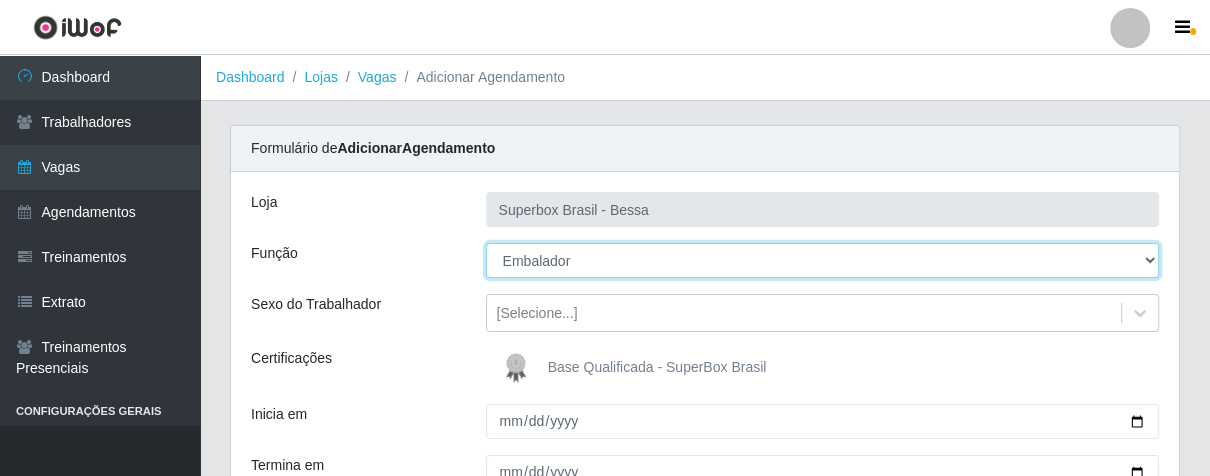 click on "[Selecione...] ASG ASG + ASG ++ Embalador Embalador + Embalador ++ Operador de Caixa Operador de Caixa + Operador de Caixa ++ Repositor  Repositor + Repositor ++" at bounding box center [823, 260] 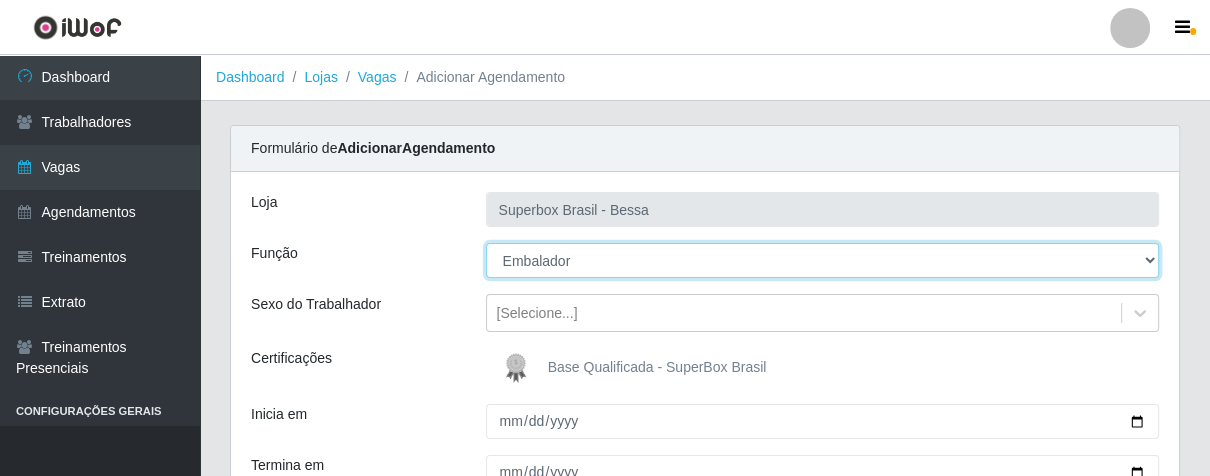 scroll, scrollTop: 222, scrollLeft: 0, axis: vertical 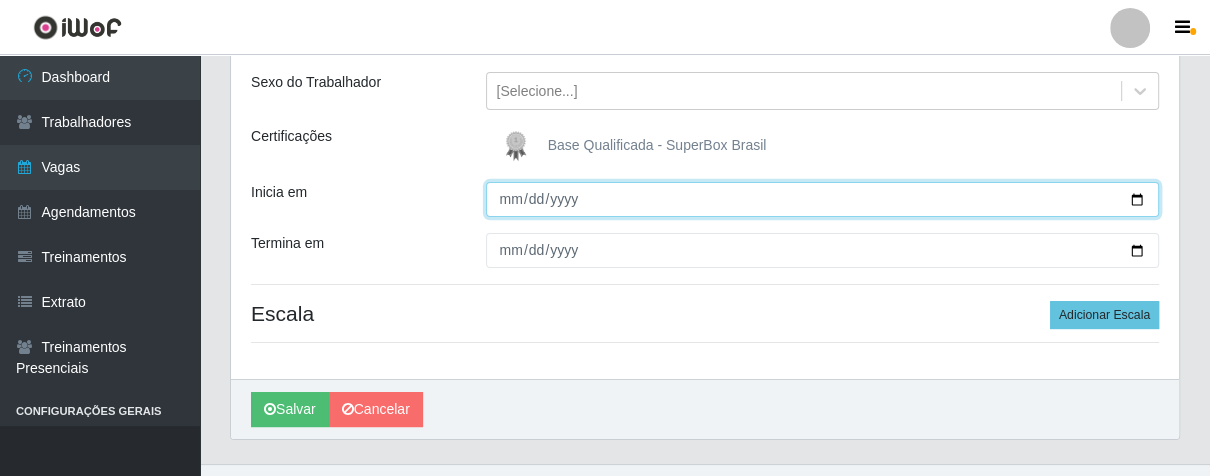 click on "Inicia em" at bounding box center [823, 199] 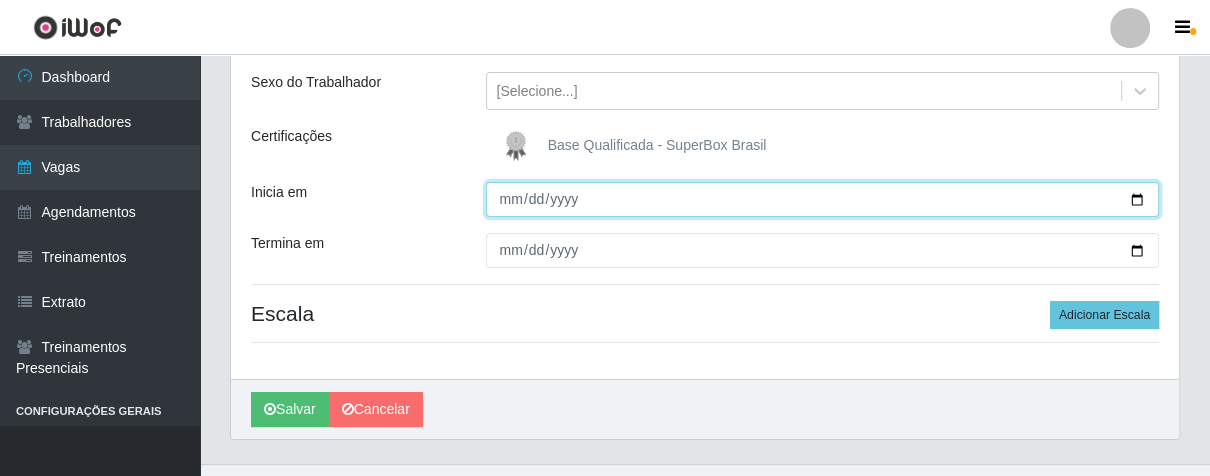 type on "[DATE]" 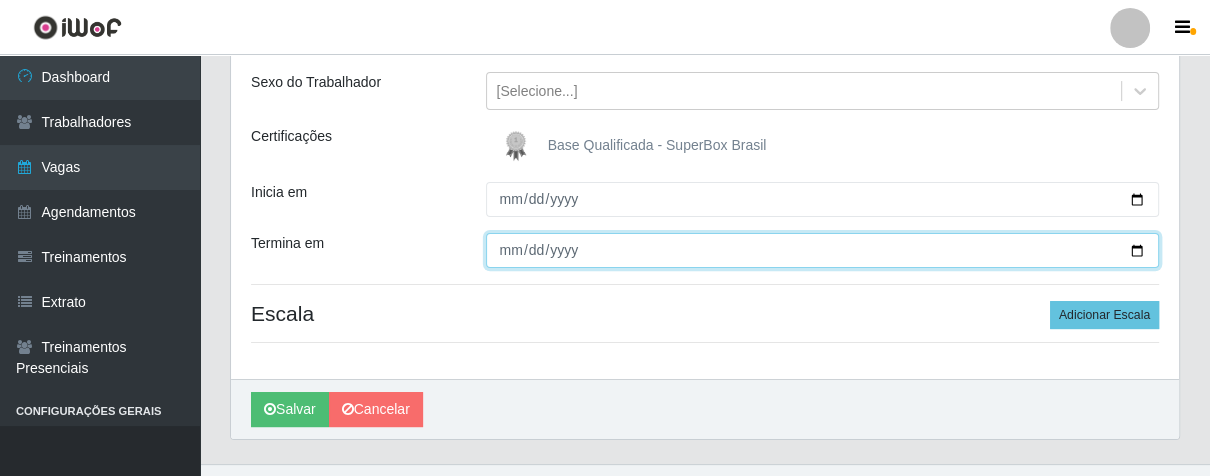 type on "[DATE]" 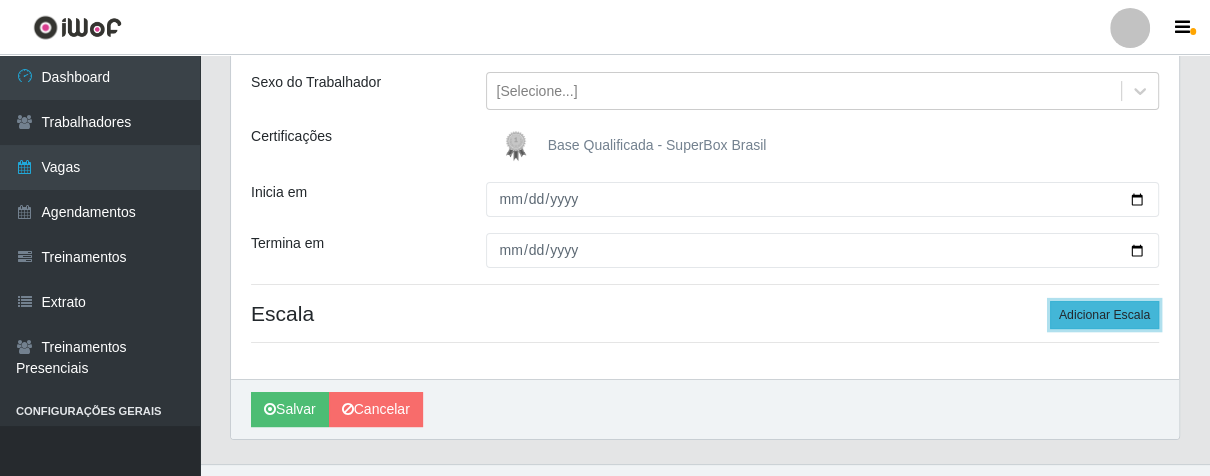 click on "Adicionar Escala" at bounding box center (1104, 315) 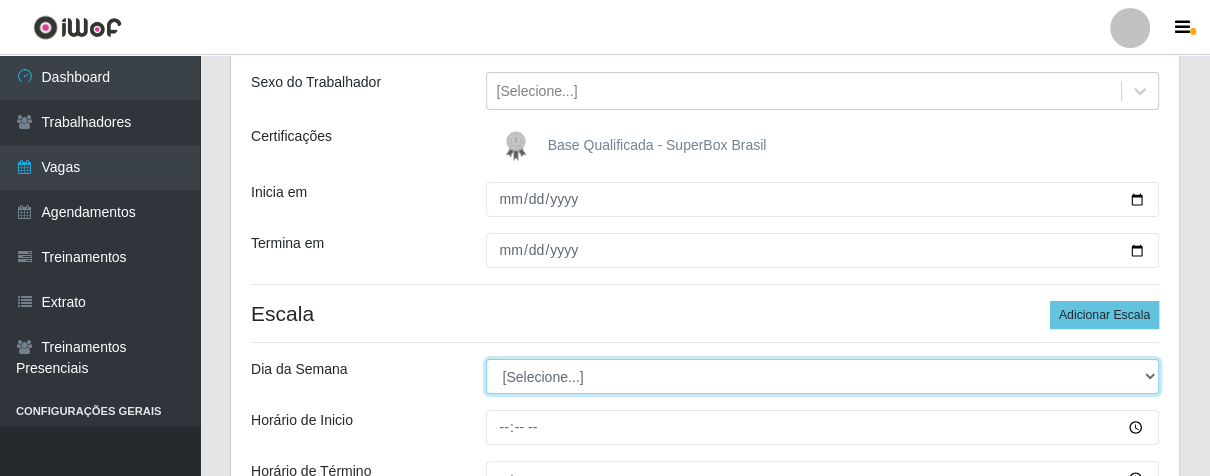 click on "[Selecione...] Segunda Terça Quarta Quinta Sexta Sábado Domingo" at bounding box center (823, 376) 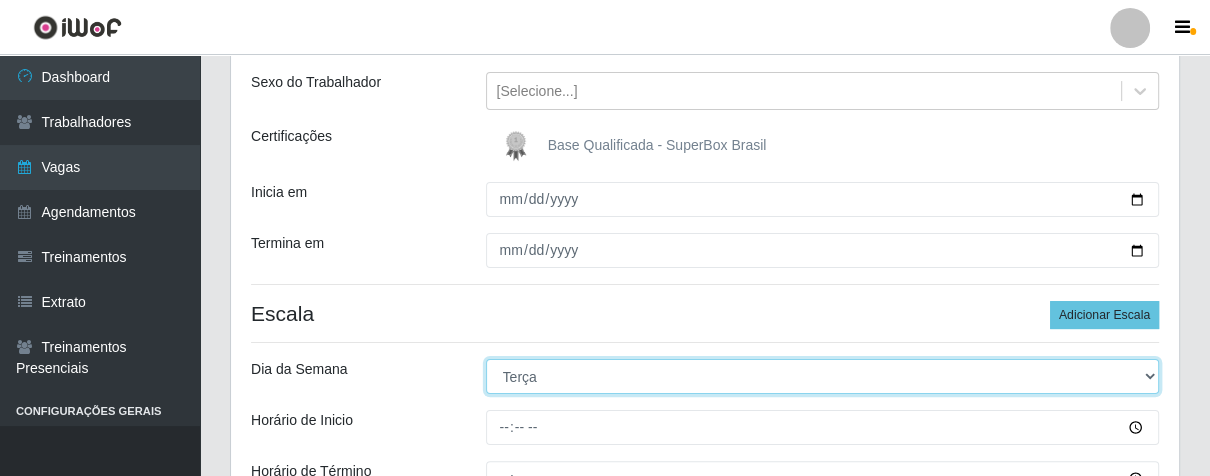 click on "[Selecione...] Segunda Terça Quarta Quinta Sexta Sábado Domingo" at bounding box center [823, 376] 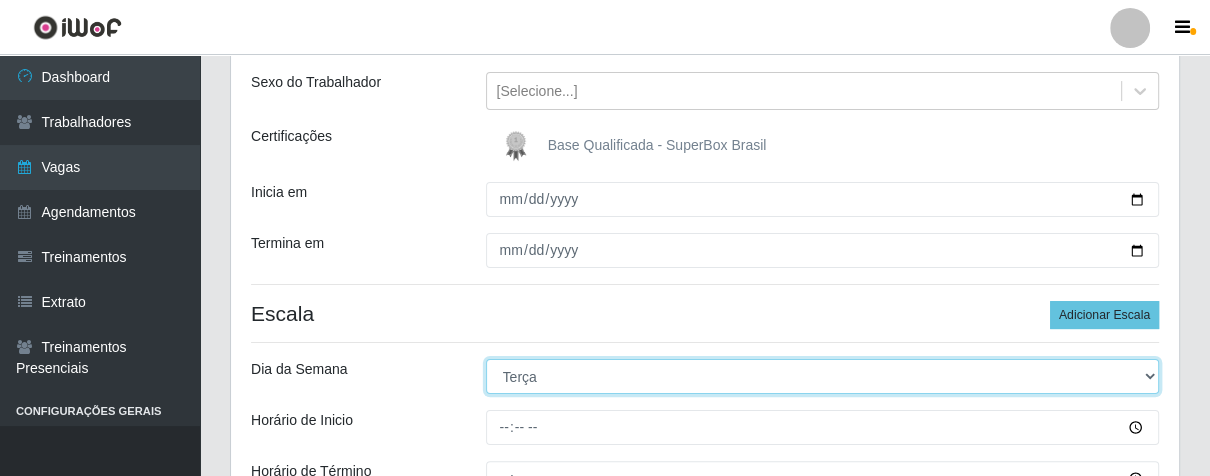 click on "[Selecione...] Segunda Terça Quarta Quinta Sexta Sábado Domingo" at bounding box center [823, 376] 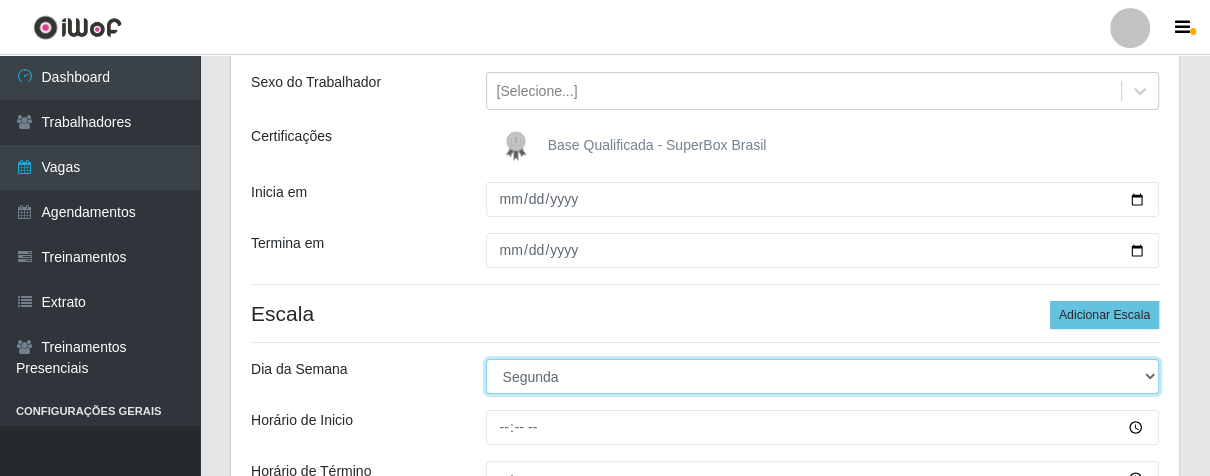 click on "[Selecione...] Segunda Terça Quarta Quinta Sexta Sábado Domingo" at bounding box center (823, 376) 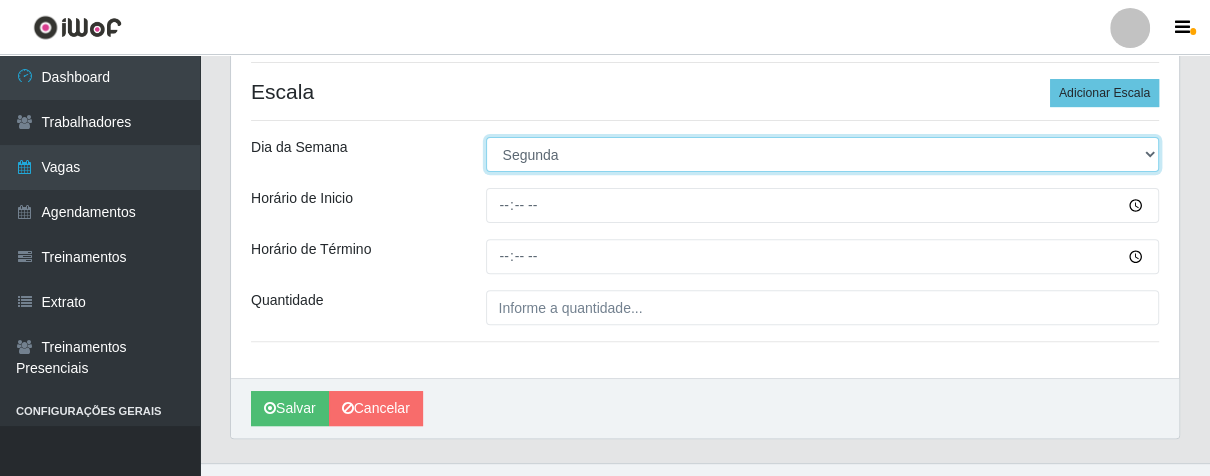 scroll, scrollTop: 480, scrollLeft: 0, axis: vertical 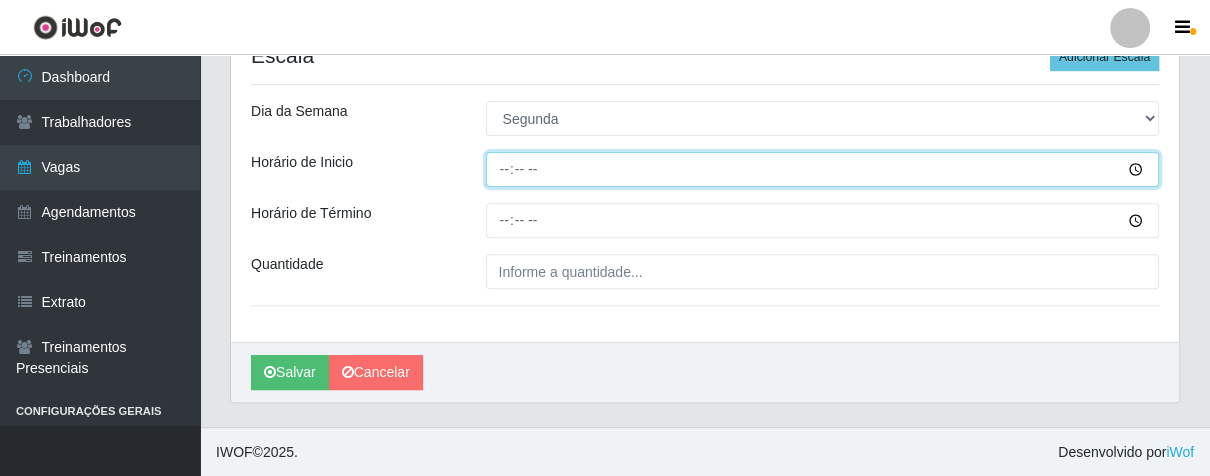 click on "Horário de Inicio" at bounding box center (823, 169) 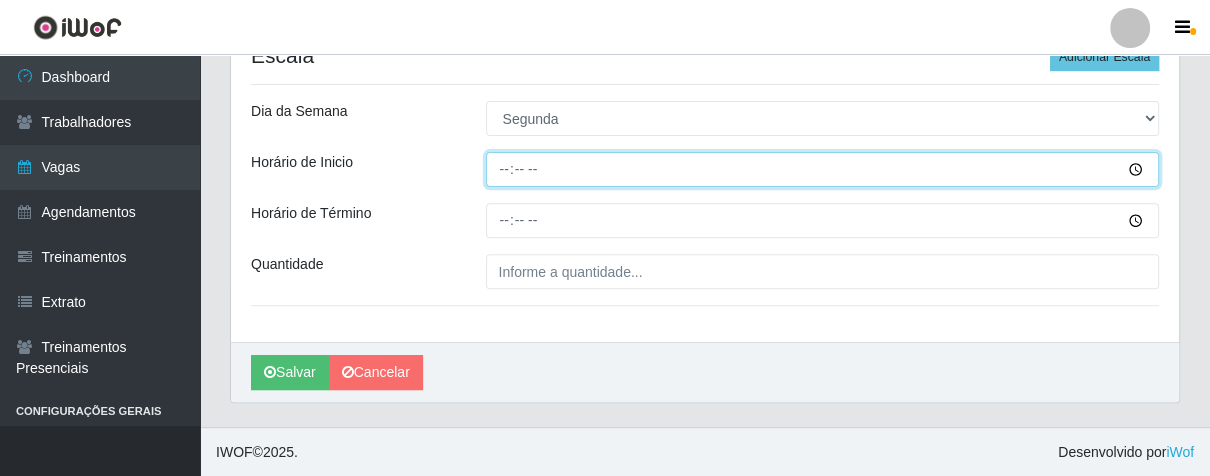 click on "Horário de Inicio" at bounding box center [823, 169] 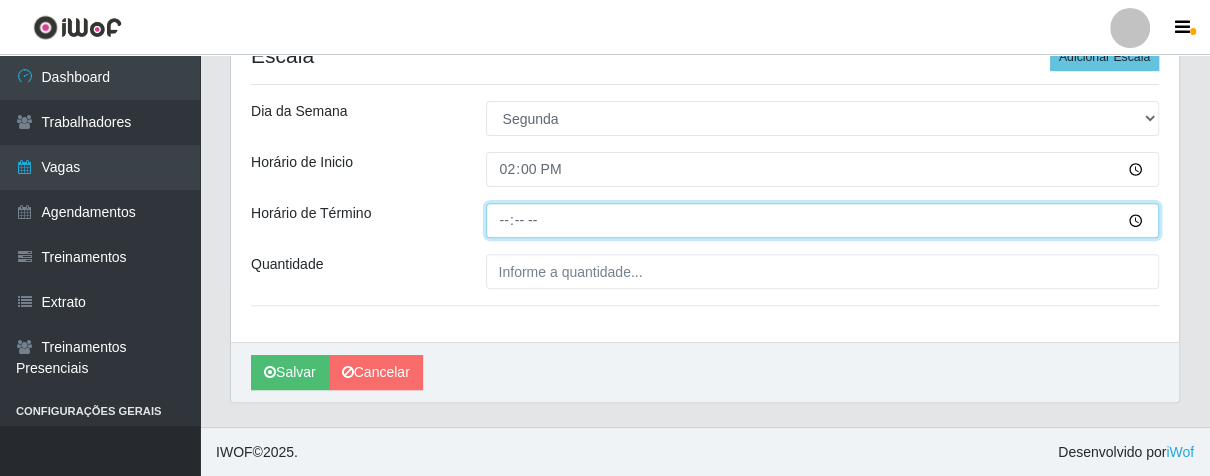 type on "20:00" 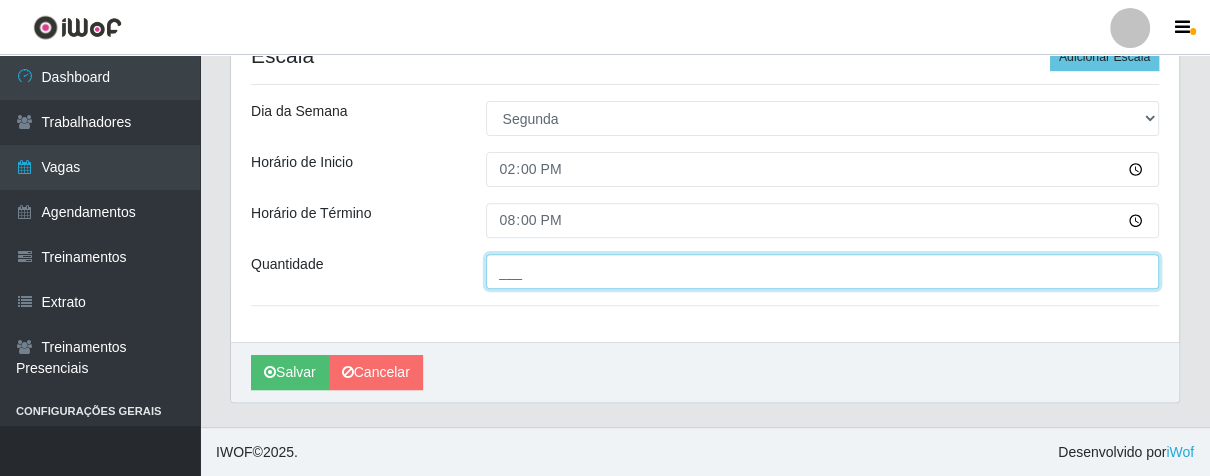 click on "___" at bounding box center [823, 271] 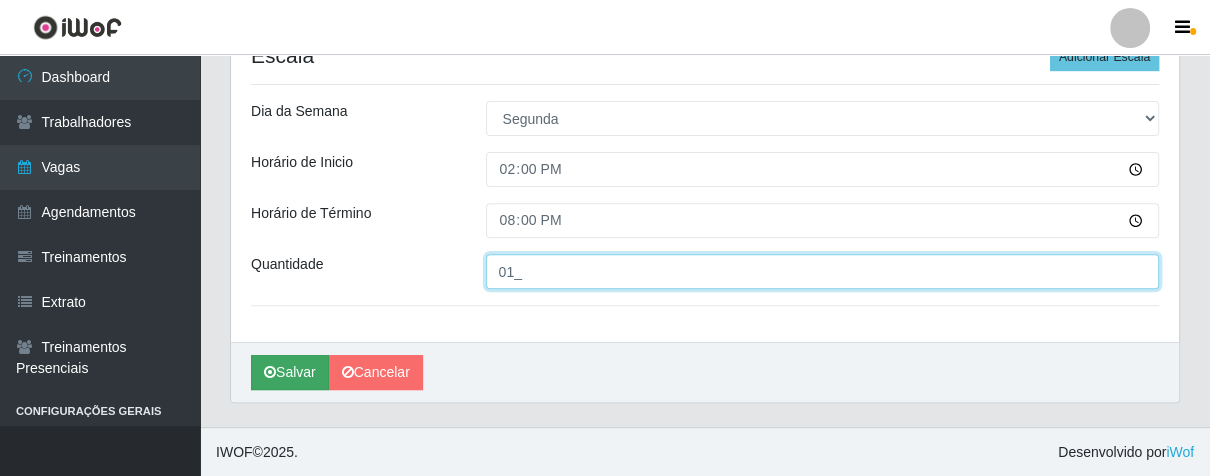 type on "01_" 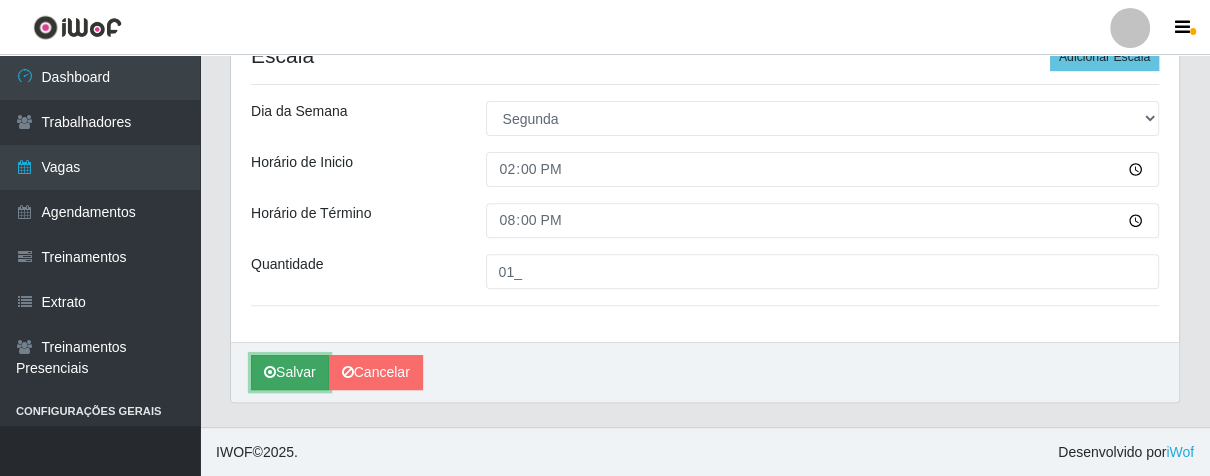 click on "Salvar" at bounding box center (290, 372) 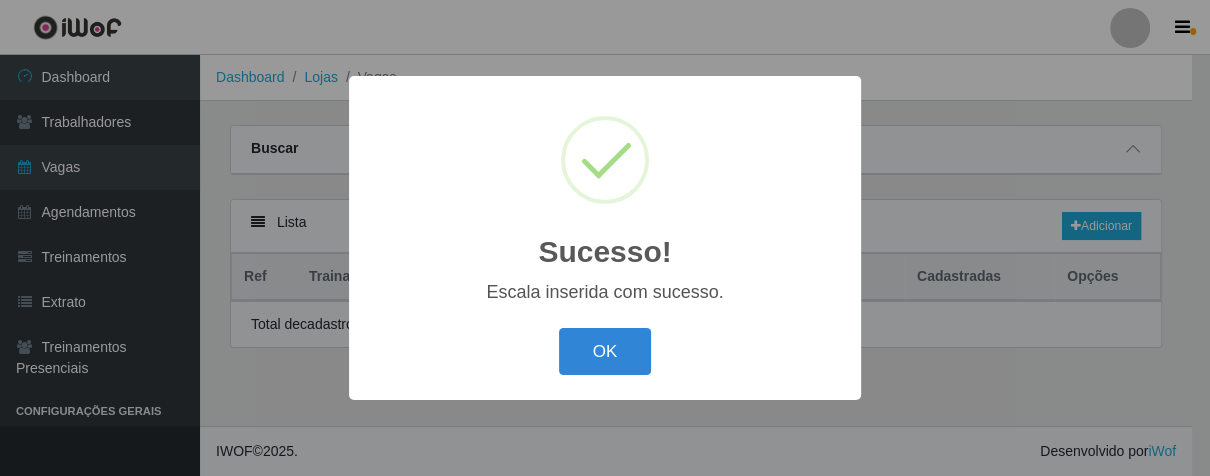 scroll, scrollTop: 0, scrollLeft: 0, axis: both 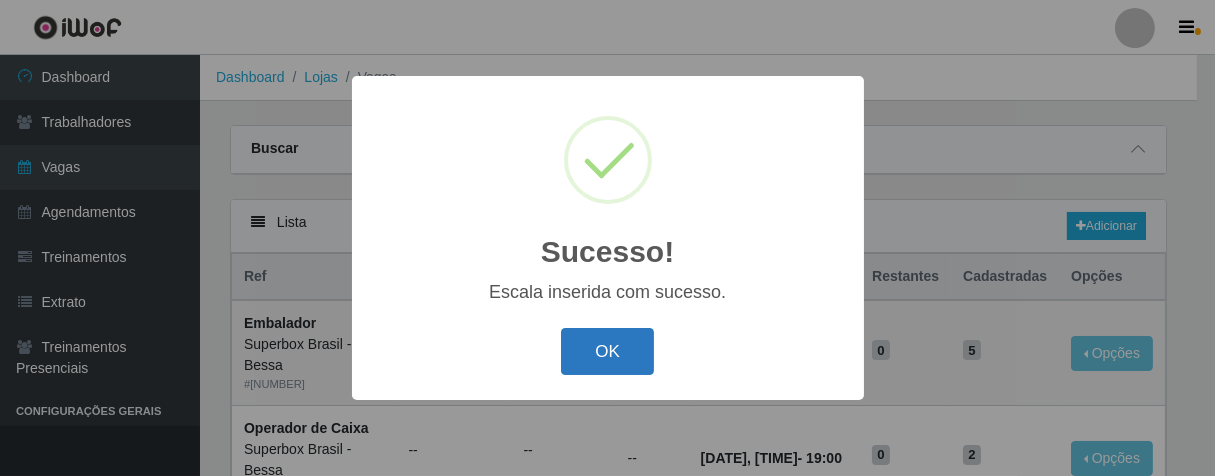 click on "OK" at bounding box center [607, 351] 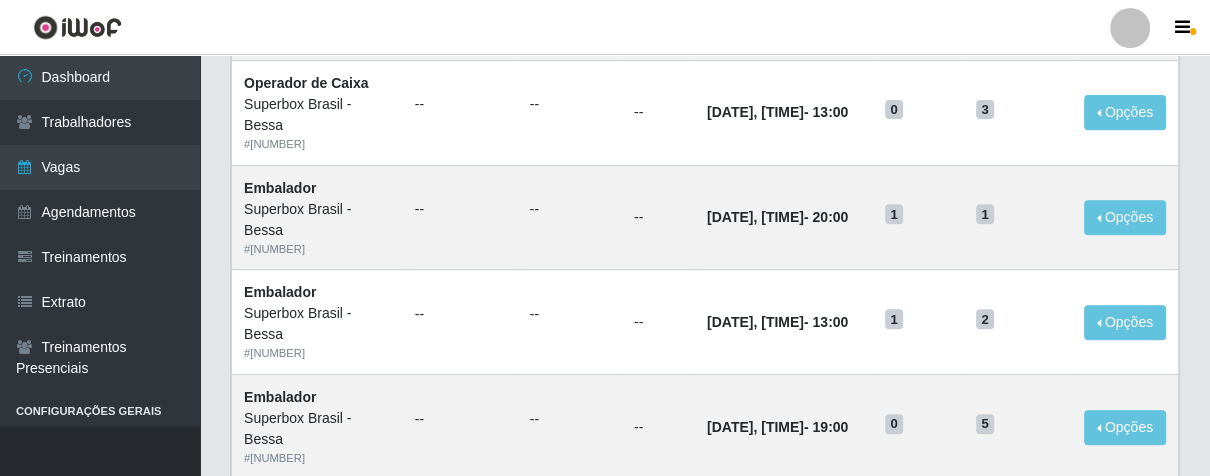 scroll, scrollTop: 0, scrollLeft: 0, axis: both 